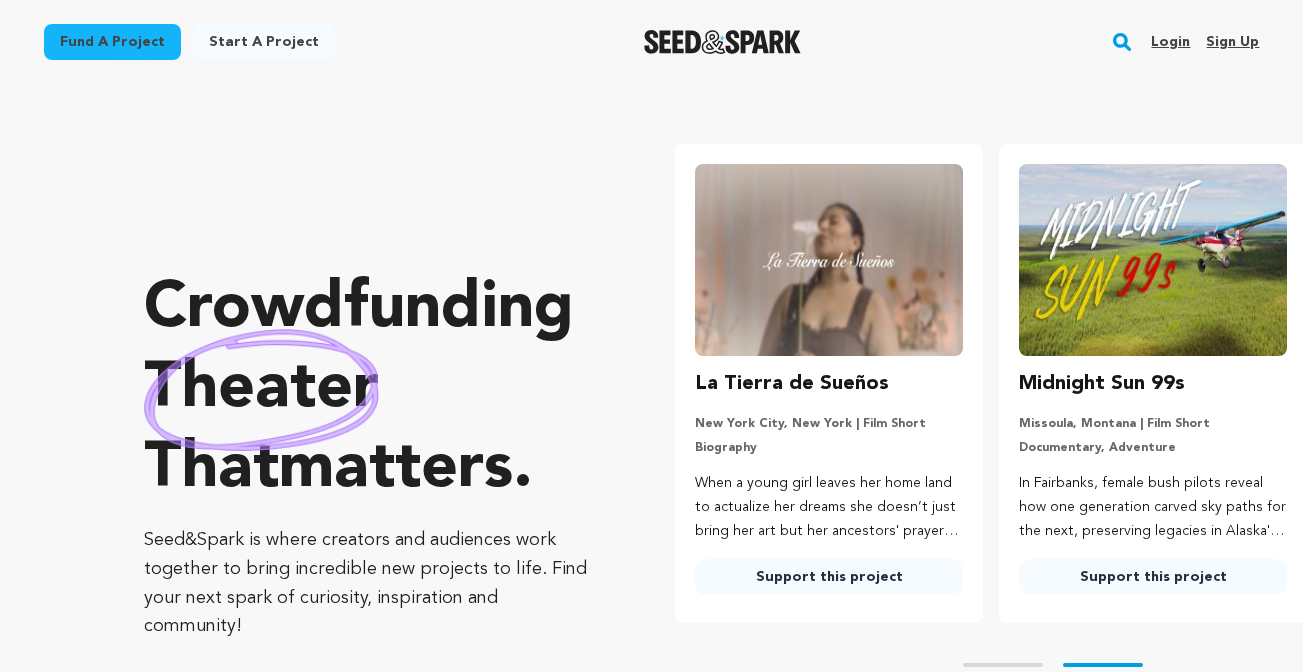scroll, scrollTop: 0, scrollLeft: 0, axis: both 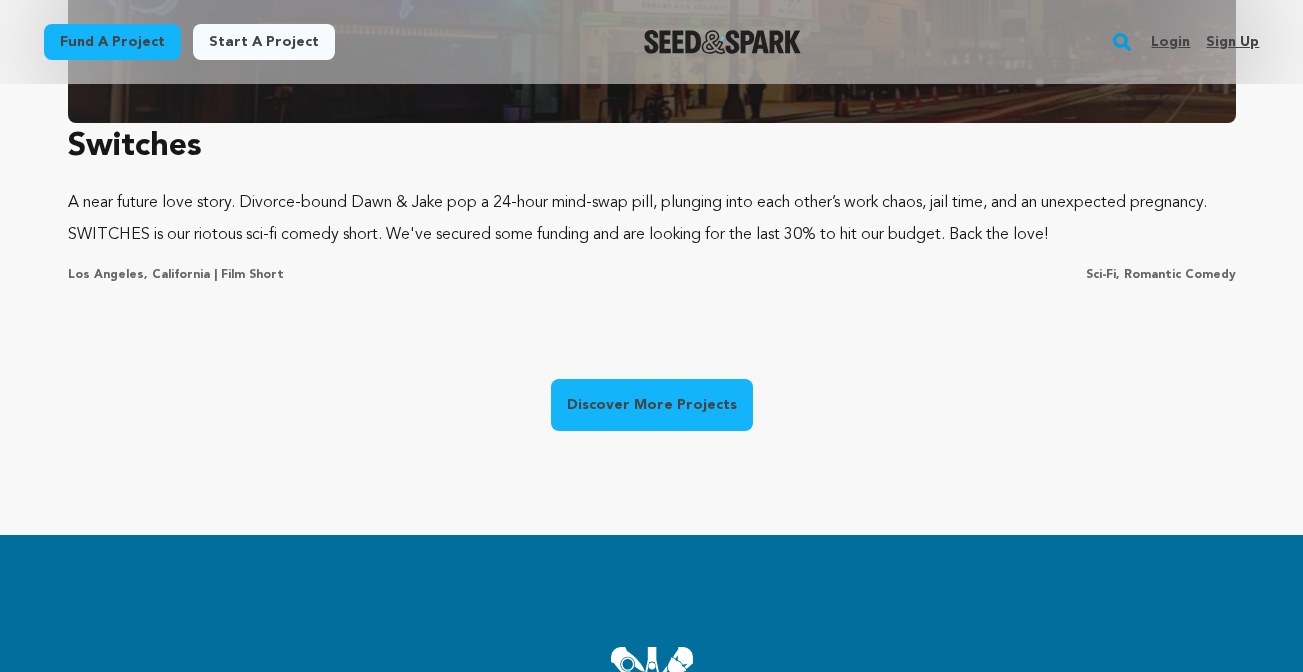click on "Discover More Projects" at bounding box center [652, 405] 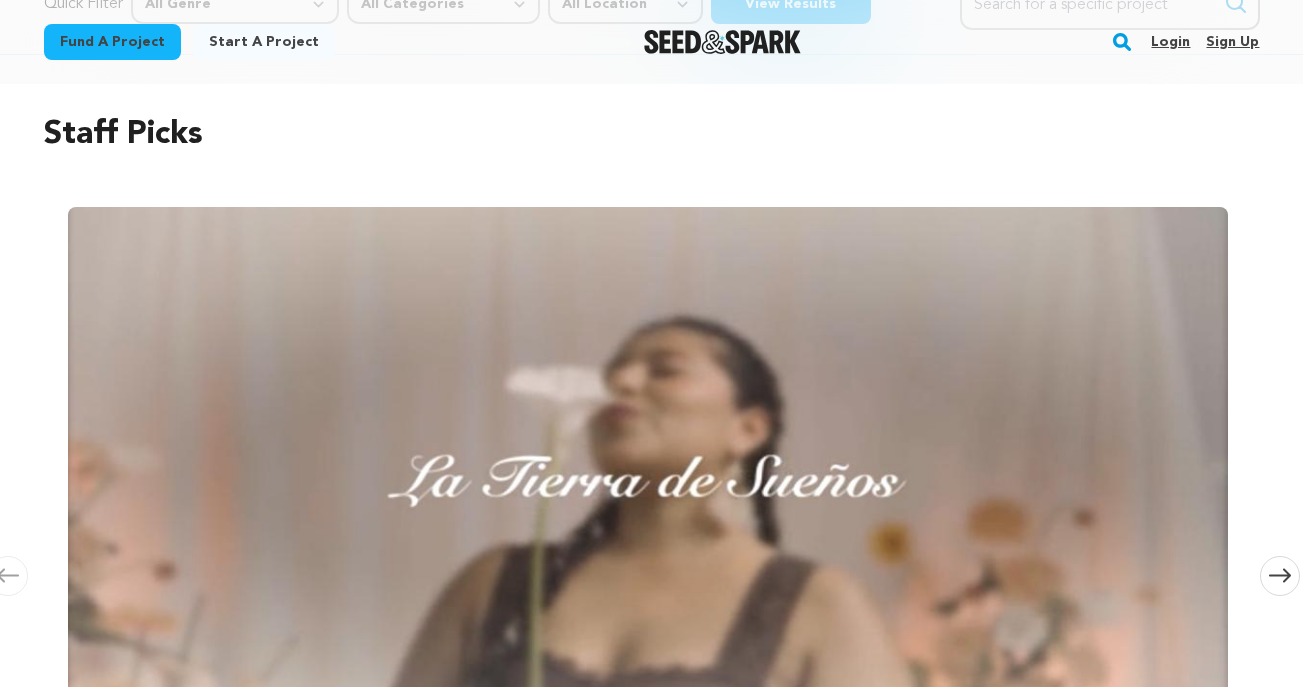 scroll, scrollTop: 0, scrollLeft: 0, axis: both 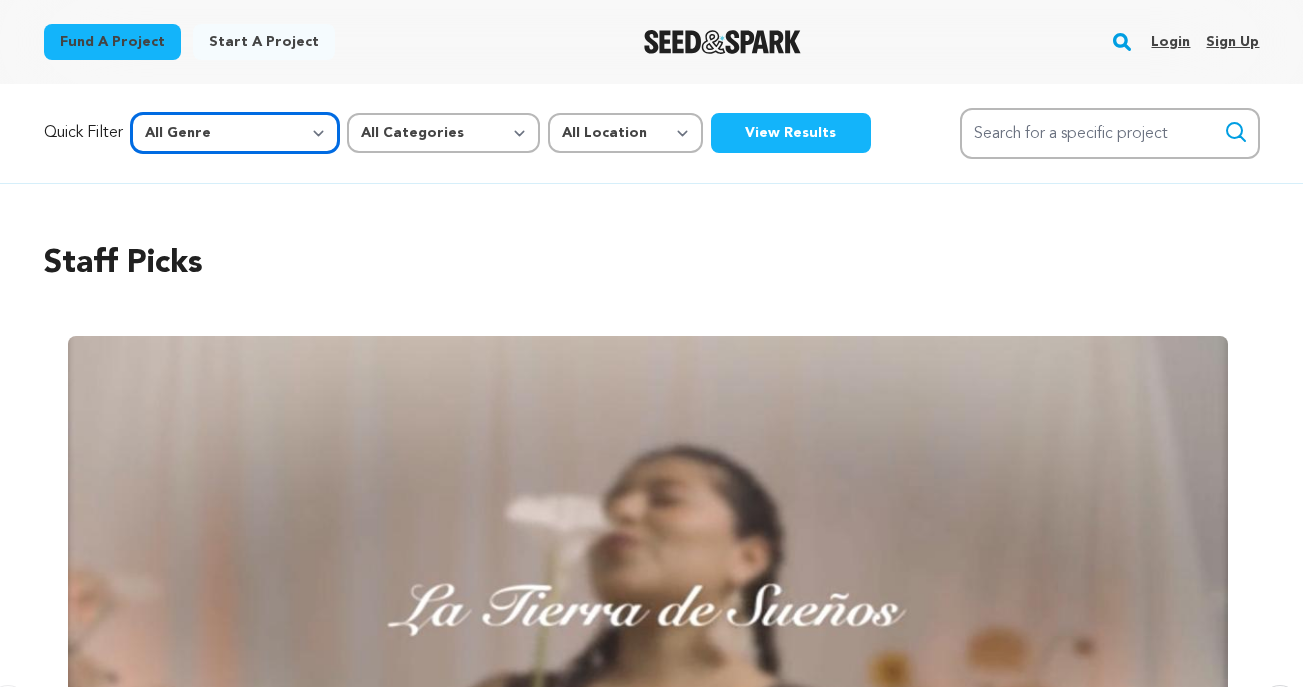 click on "All Genre
Action
Adventure
Afrobeat
Alternative
Ambient
Animation
Bebop
Big Band
Biography
Bluegrass
Blues
Classical
Comedy
Country
Crime
Disco
Documentary
Drama
Dubstep
Electronic/Dance
Emo
Experimental
Family
Fantasy
Film-Noir
Film-related Business
Filmmaker Resource
Folk
Foreign Film
Funk
Game-Show
Garage Grime" at bounding box center (235, 133) 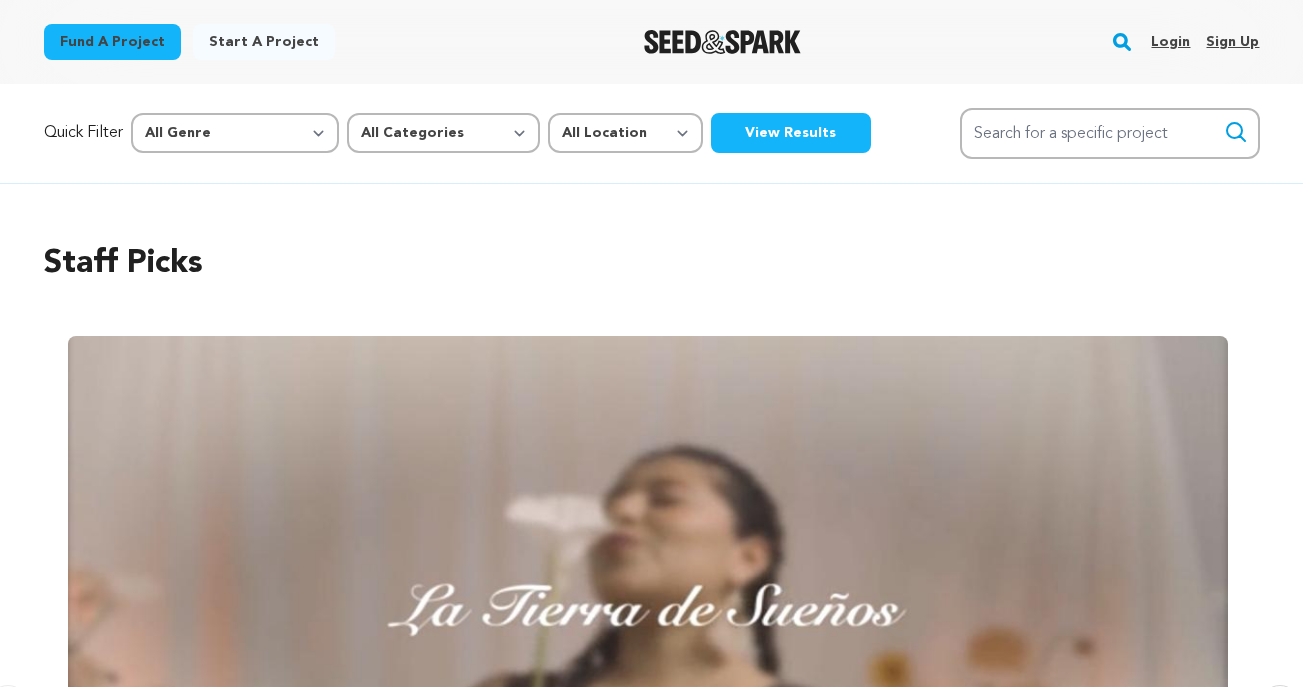 click on "Staff Picks" at bounding box center [652, 264] 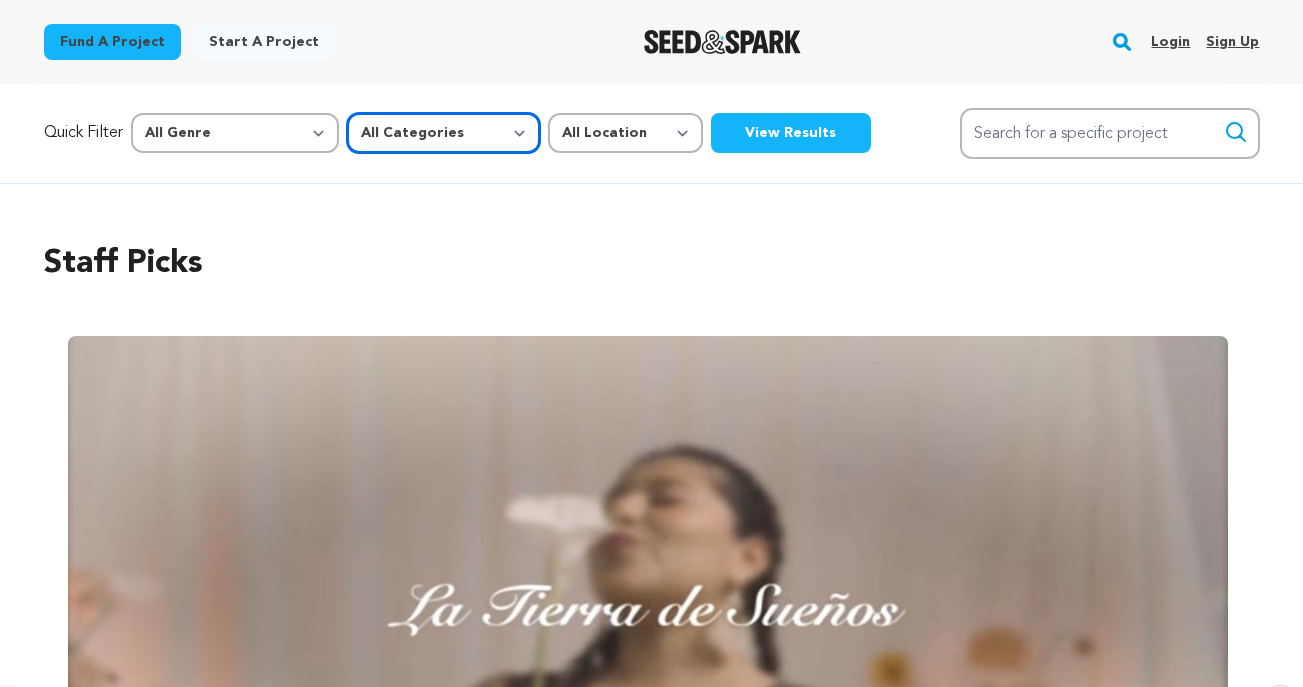 click on "All Categories
Film Feature
Film Short
Series
Music Video
Comics
Artist Residency
Art & Photography
Collective
Dance
Games
Music
Radio & Podcasts
Orgs & Companies
Venue & Spaces" at bounding box center [443, 133] 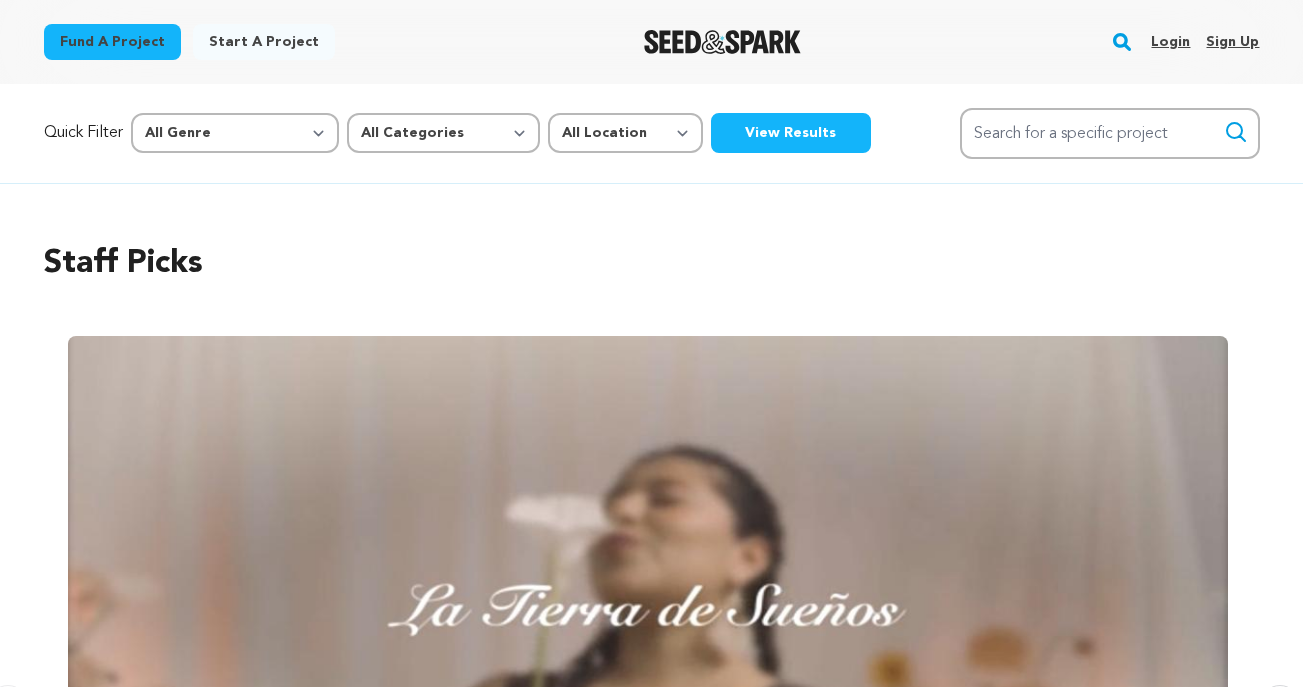 click on "Staff Picks" at bounding box center [652, 264] 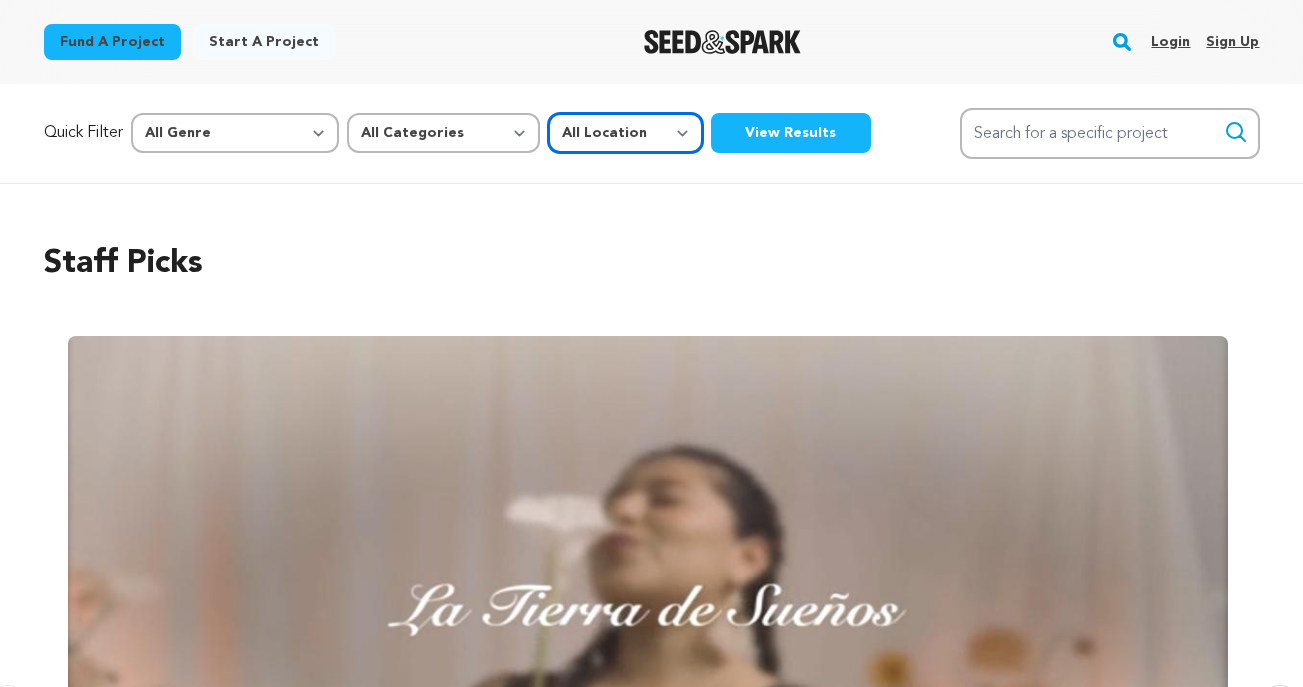 click on "All Location
Everywhere
United States
Canada" at bounding box center [625, 133] 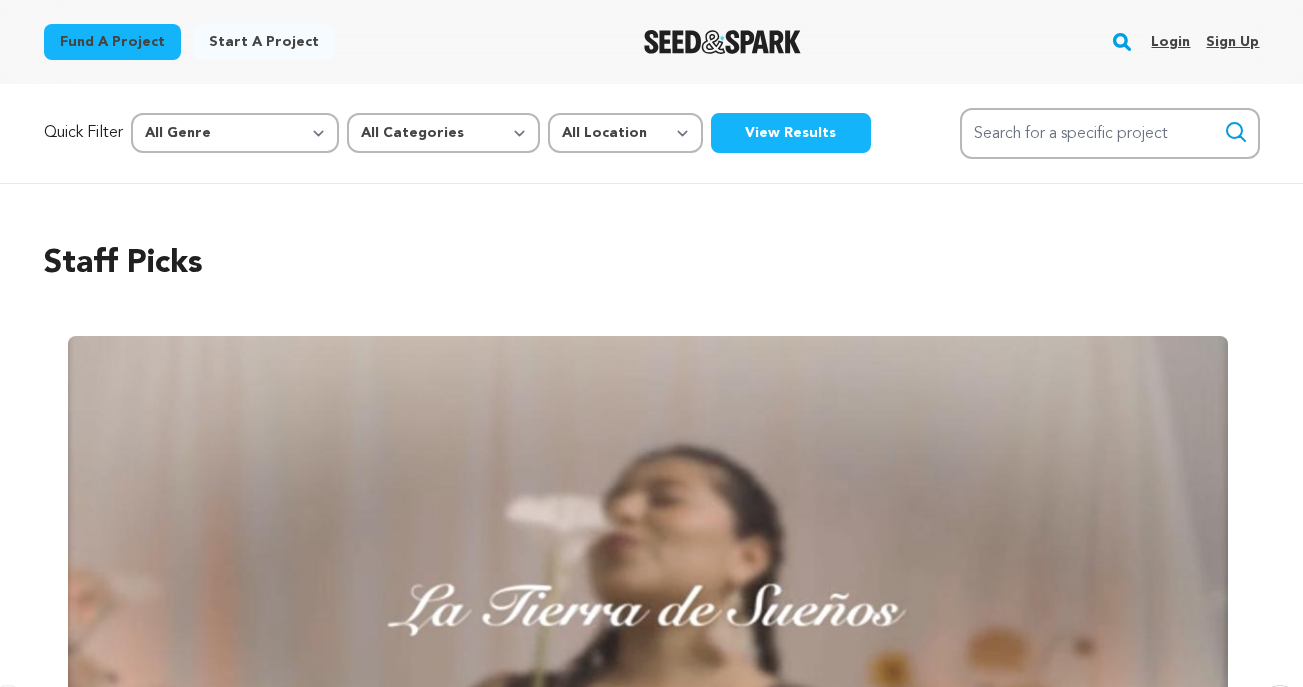 click on "Staff Picks
Carousel
Skip to previous slide page
Carousel
La Tierra de Sueños
Katherine Bahena-Benitez
La Tierra de Sueños is a short film about migration, memory, and ancestral dreams. As our communities face ongoing displacement, deportation, and erasure, this story uplifts our communities resilience and beauty. La Tierra de Sueños is a reminder that our voices, art and truths belong and matter." at bounding box center (652, 641) 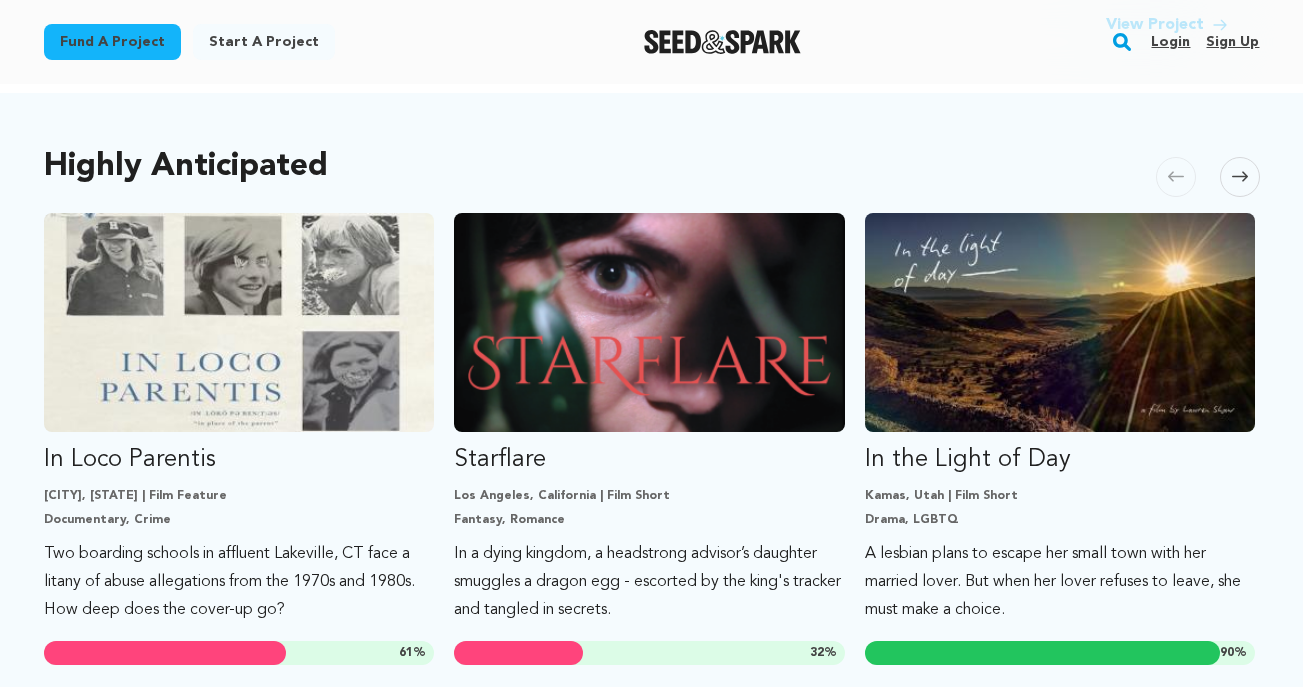 scroll, scrollTop: 1300, scrollLeft: 0, axis: vertical 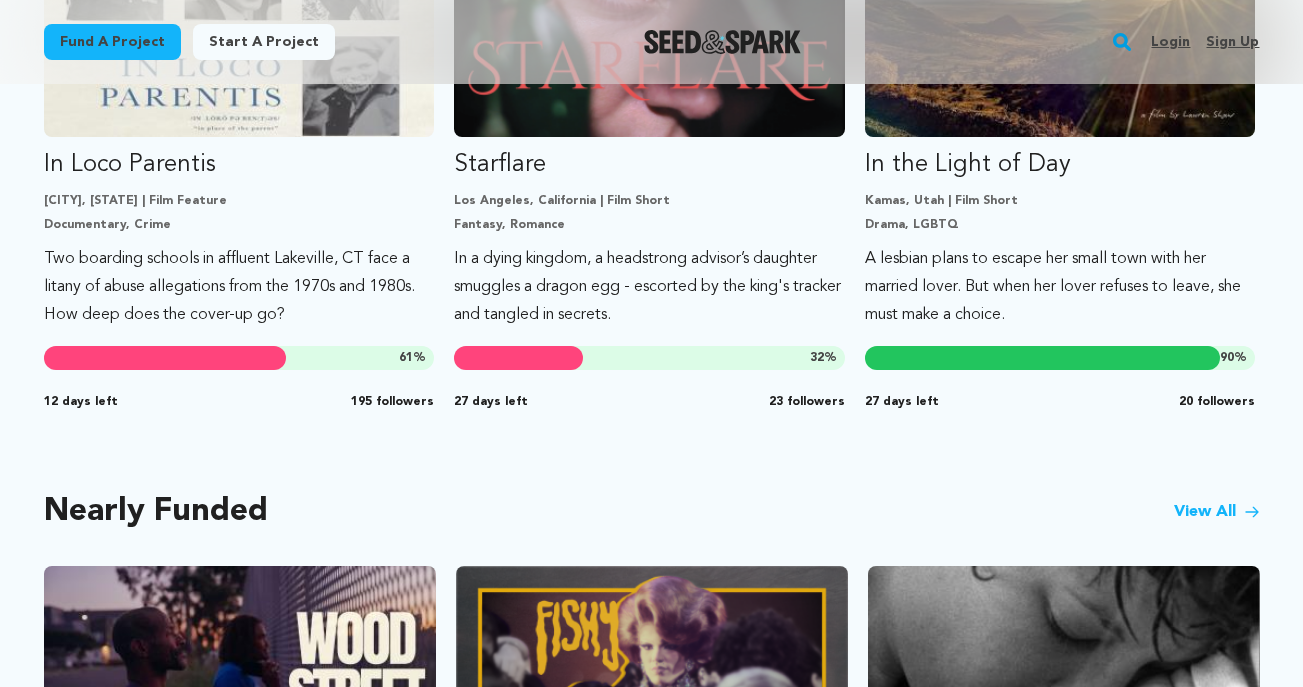 click on "Fund a project" at bounding box center (112, 42) 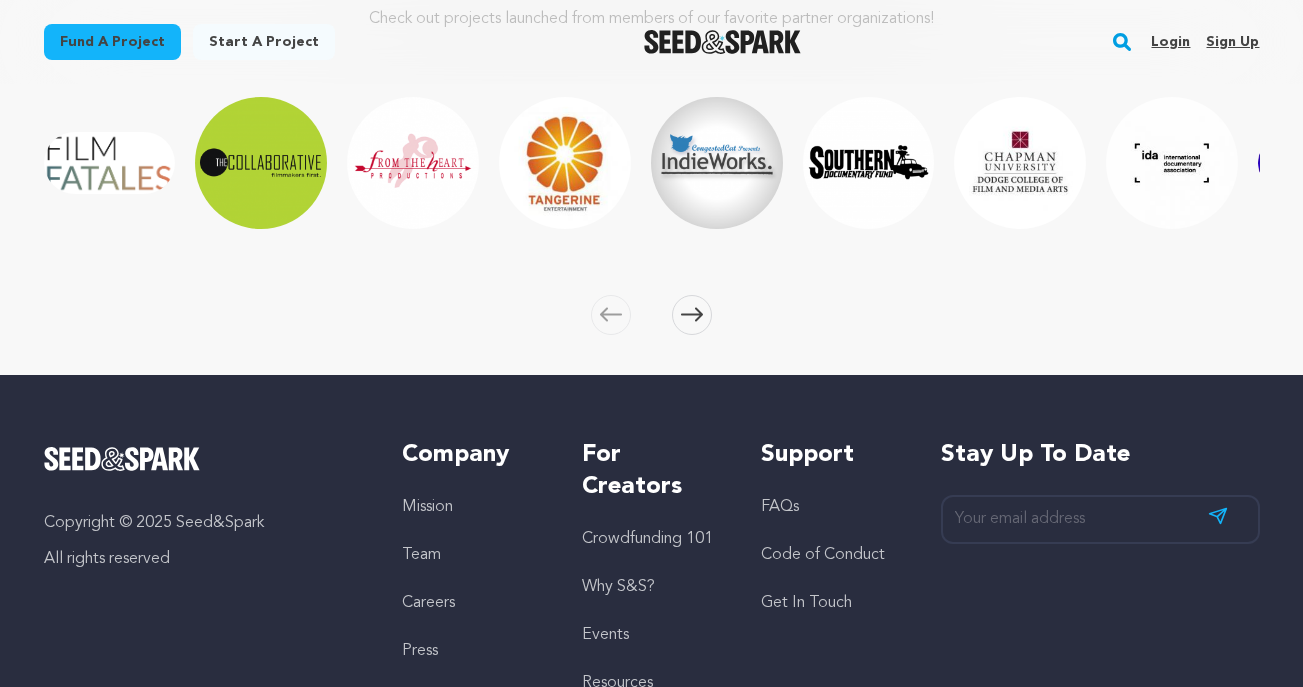 scroll, scrollTop: 2941, scrollLeft: 0, axis: vertical 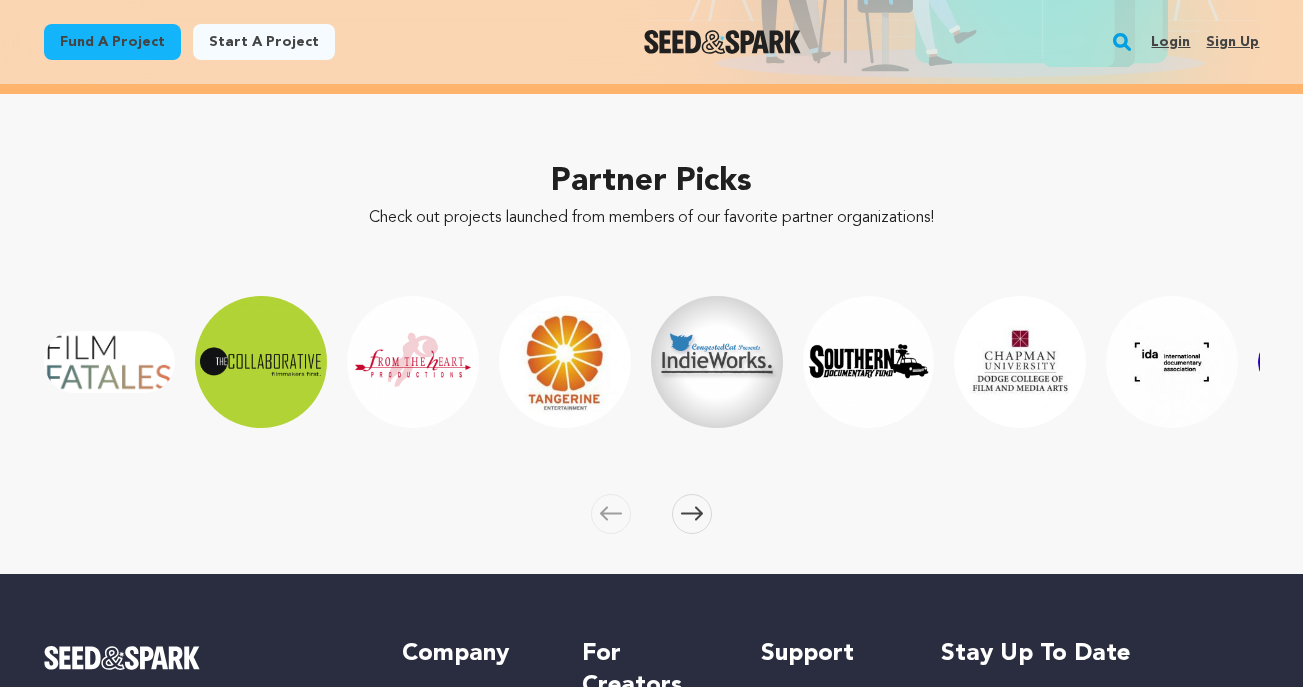 click 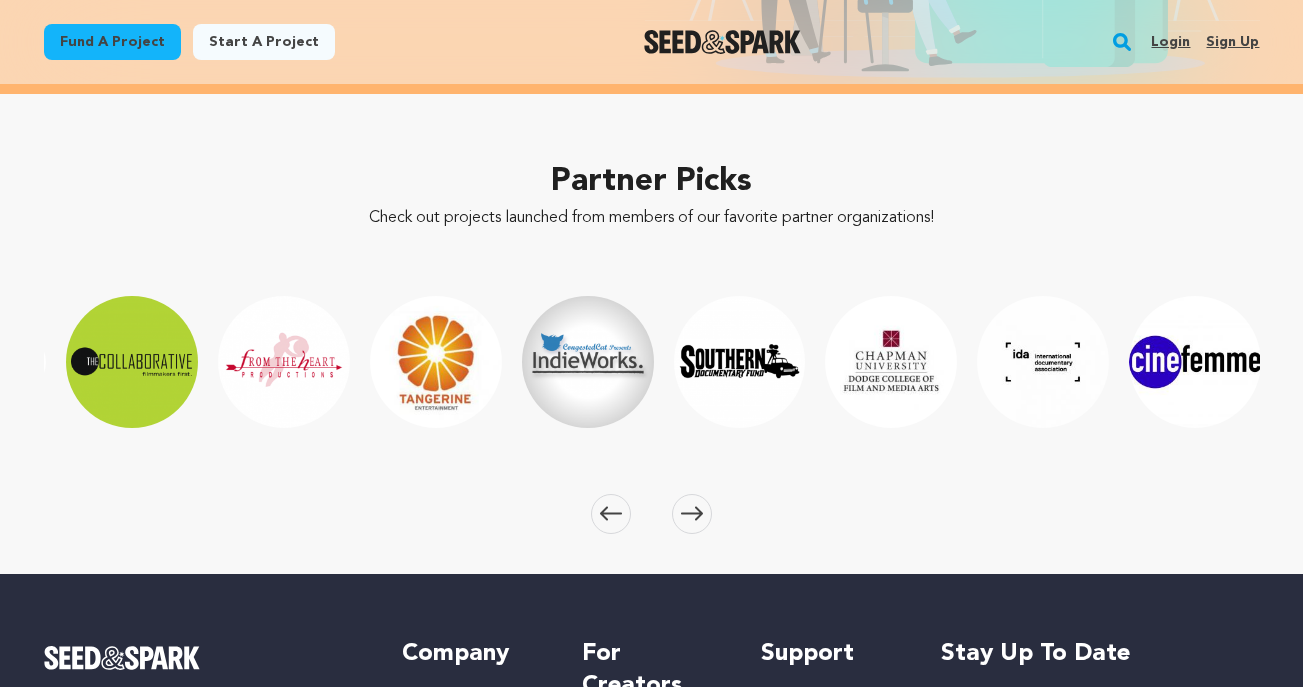 scroll, scrollTop: 0, scrollLeft: 152, axis: horizontal 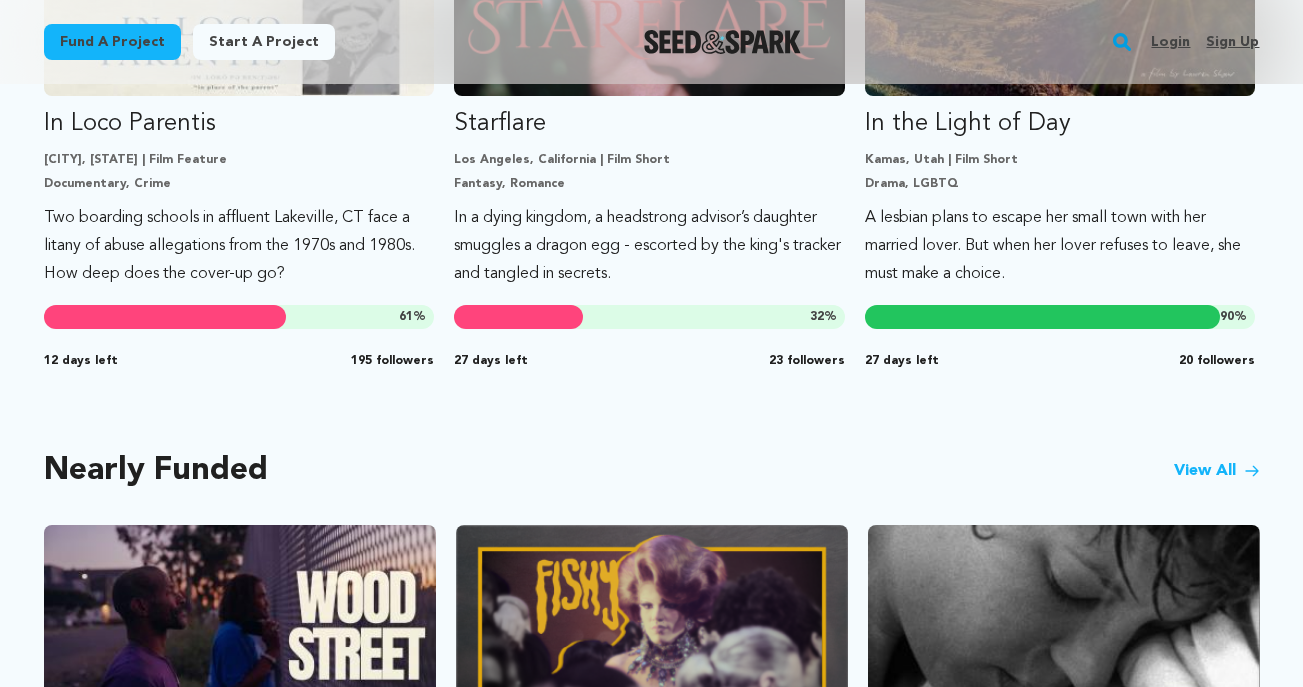 click on "View All" at bounding box center [1217, 471] 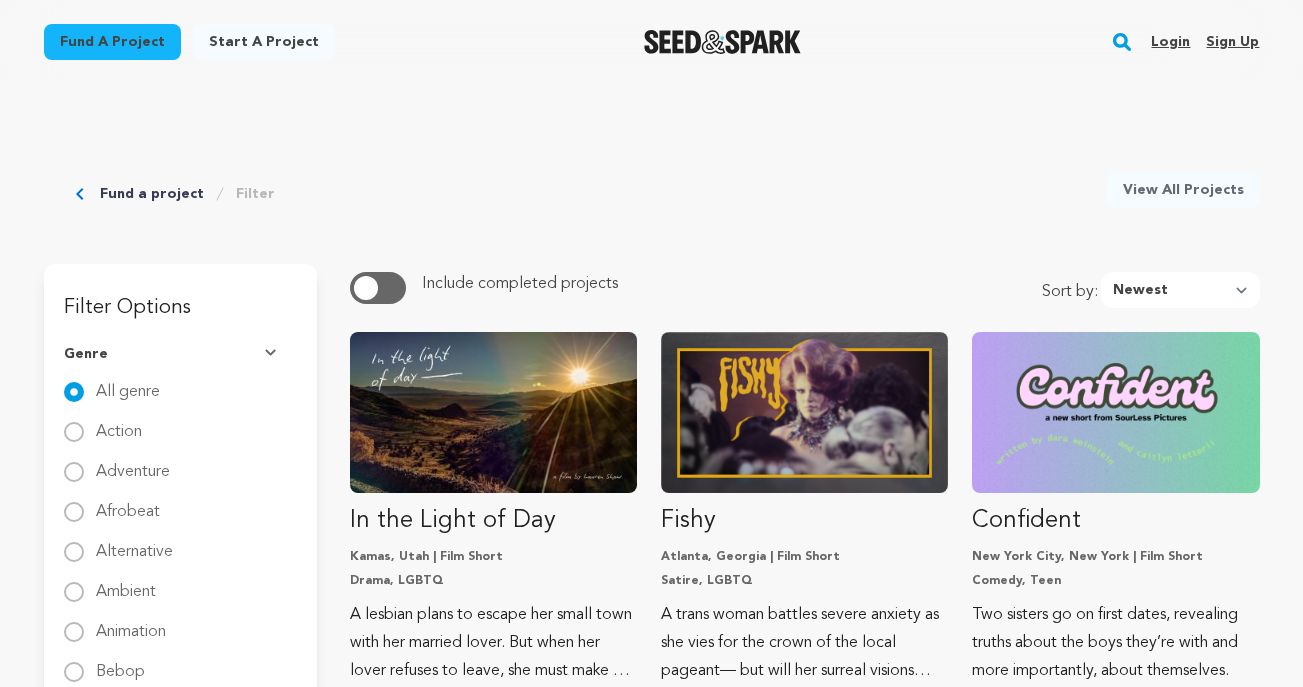scroll, scrollTop: 0, scrollLeft: 0, axis: both 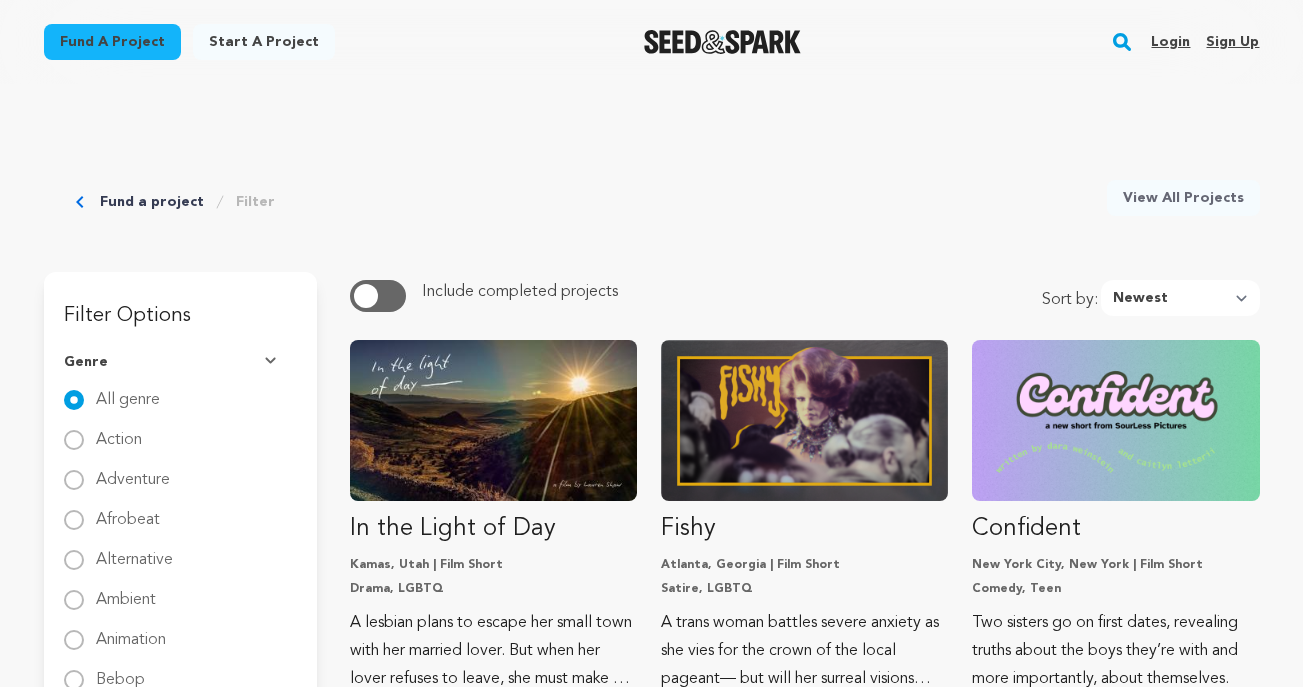 click on "Adventure" at bounding box center (133, 472) 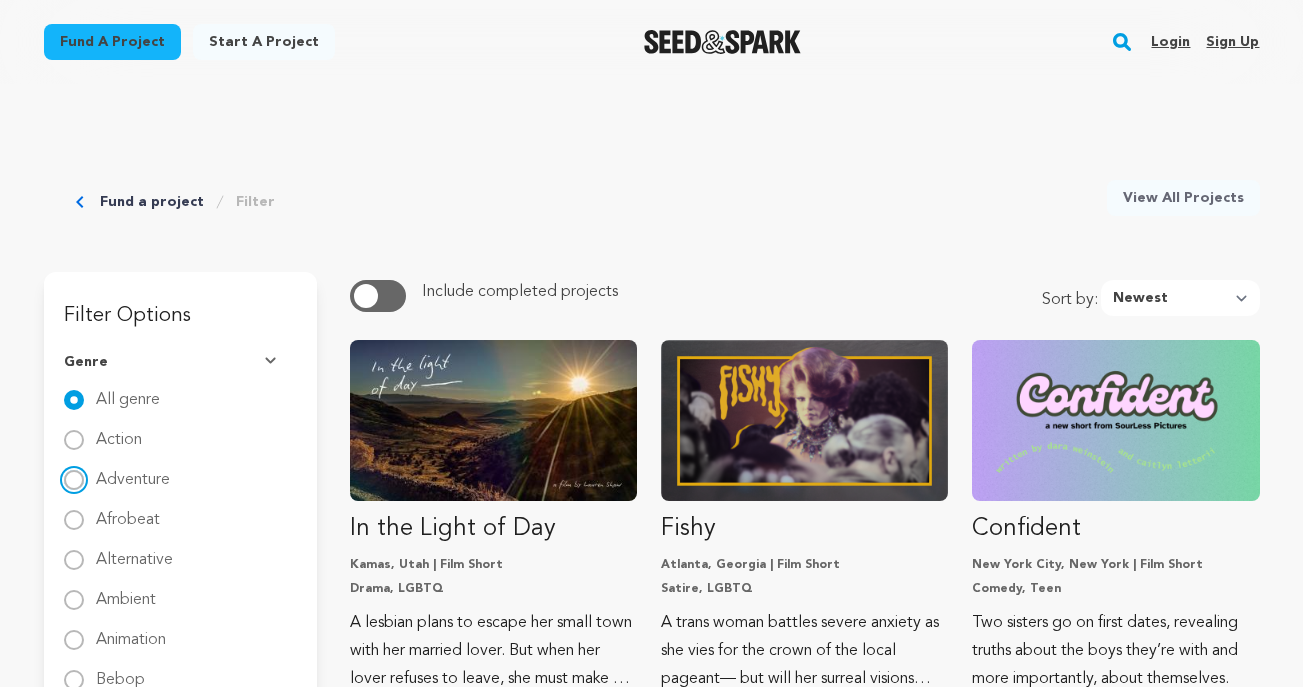 click on "Adventure" at bounding box center (74, 480) 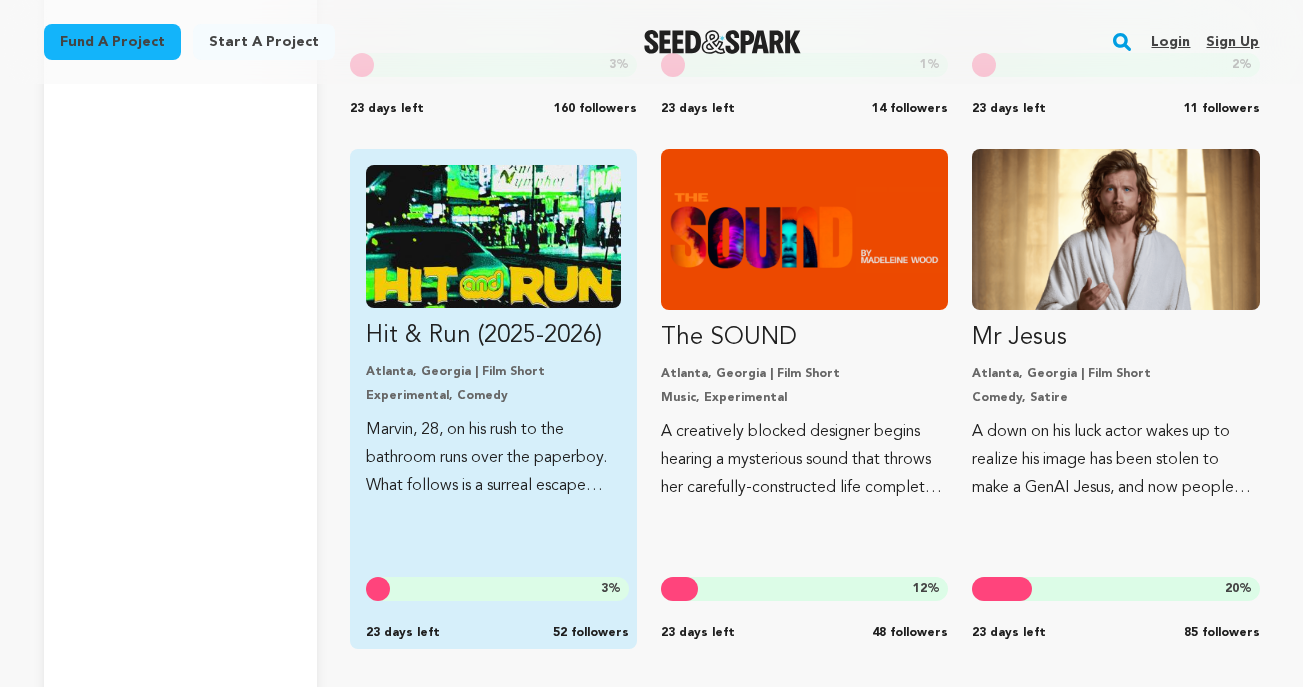 scroll, scrollTop: 5900, scrollLeft: 0, axis: vertical 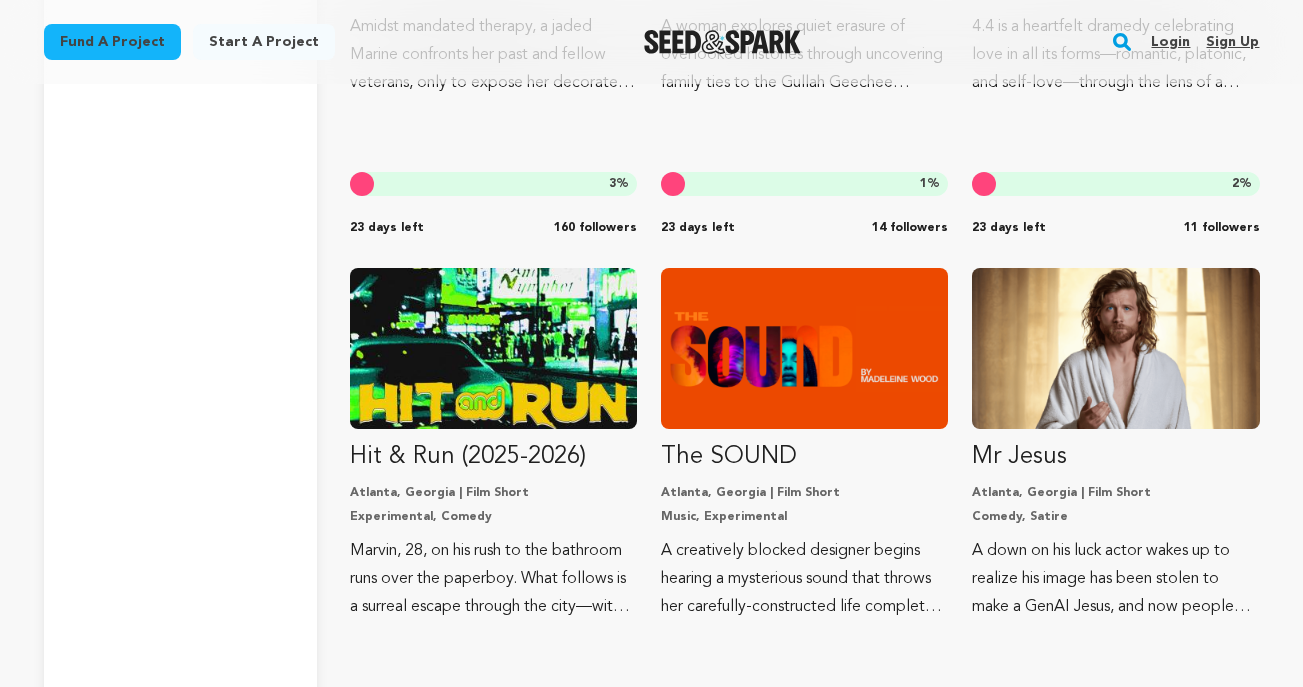 click at bounding box center [722, 42] 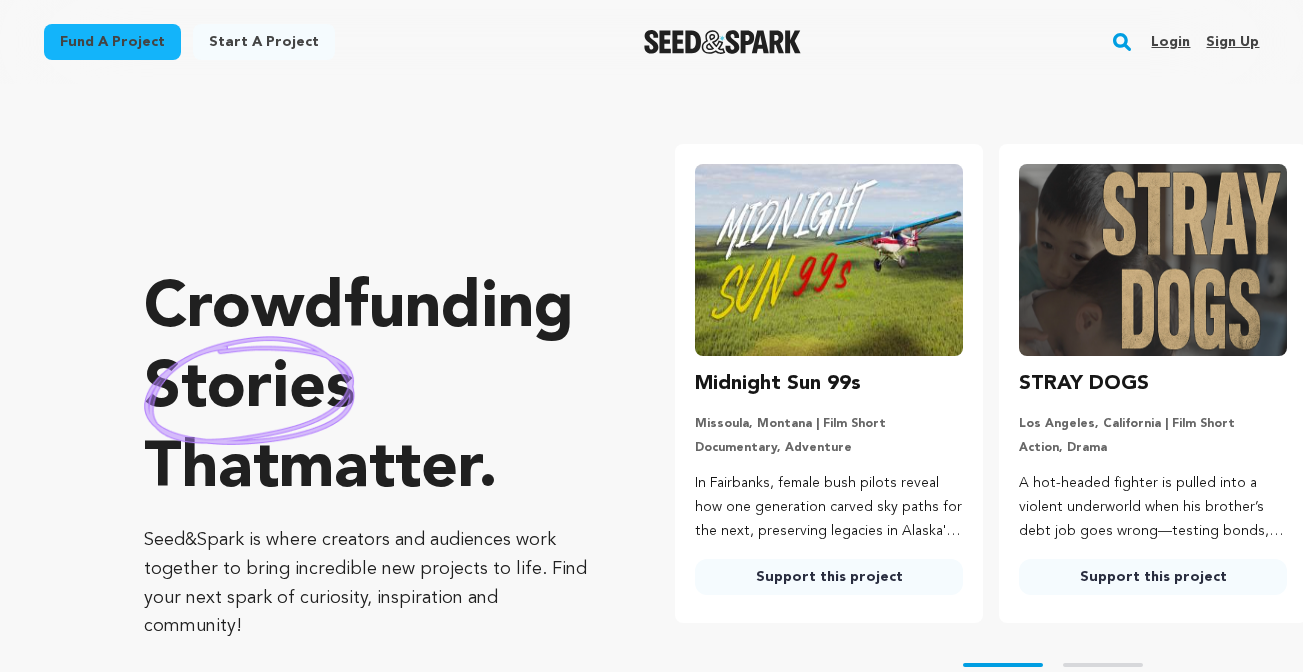 scroll, scrollTop: 0, scrollLeft: 0, axis: both 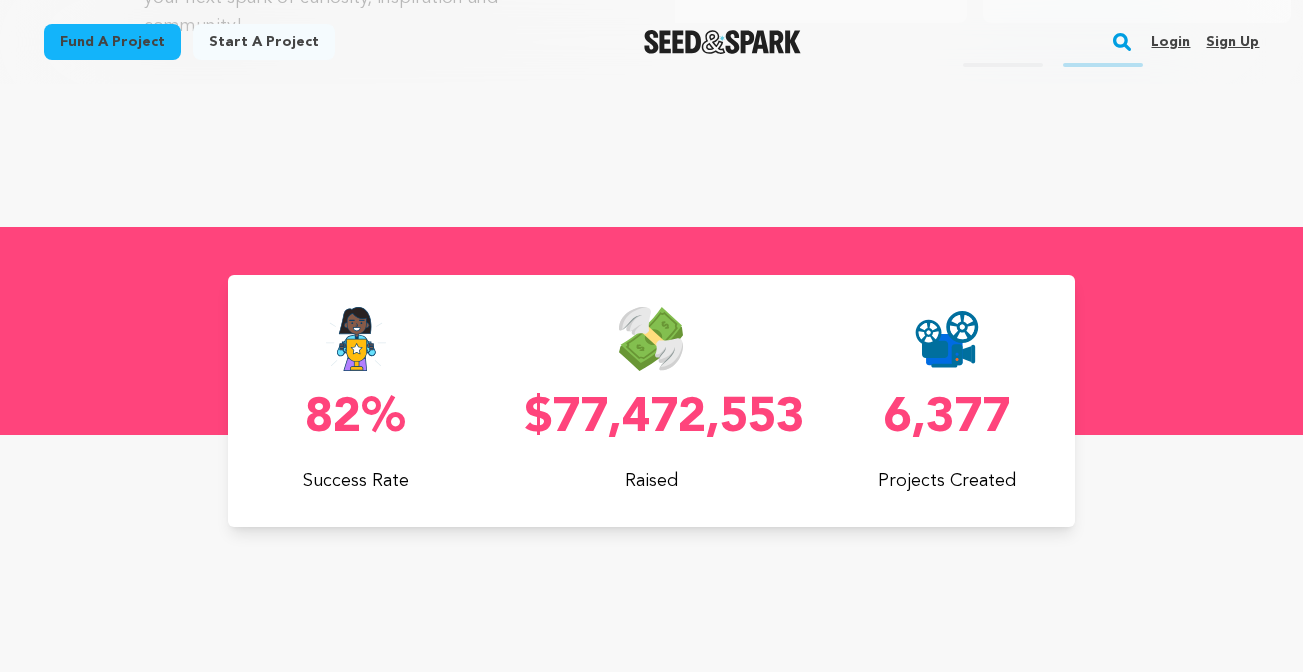 drag, startPoint x: 533, startPoint y: 422, endPoint x: 702, endPoint y: 464, distance: 174.14075 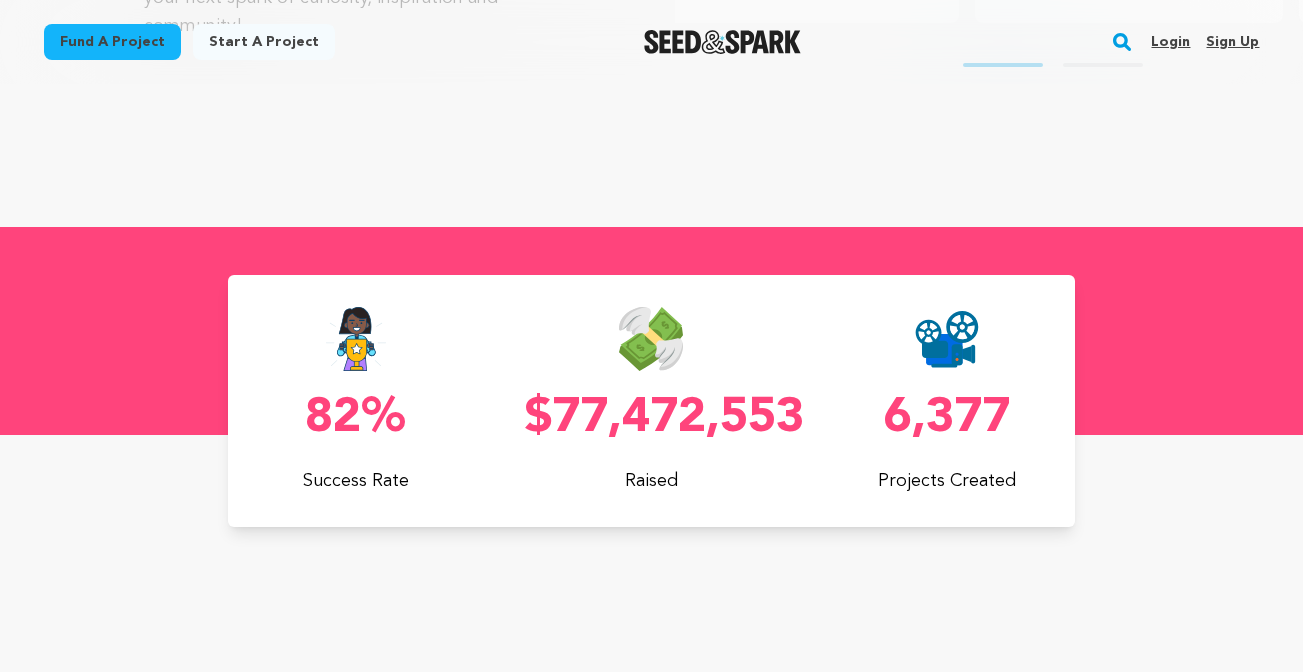 scroll, scrollTop: 0, scrollLeft: 0, axis: both 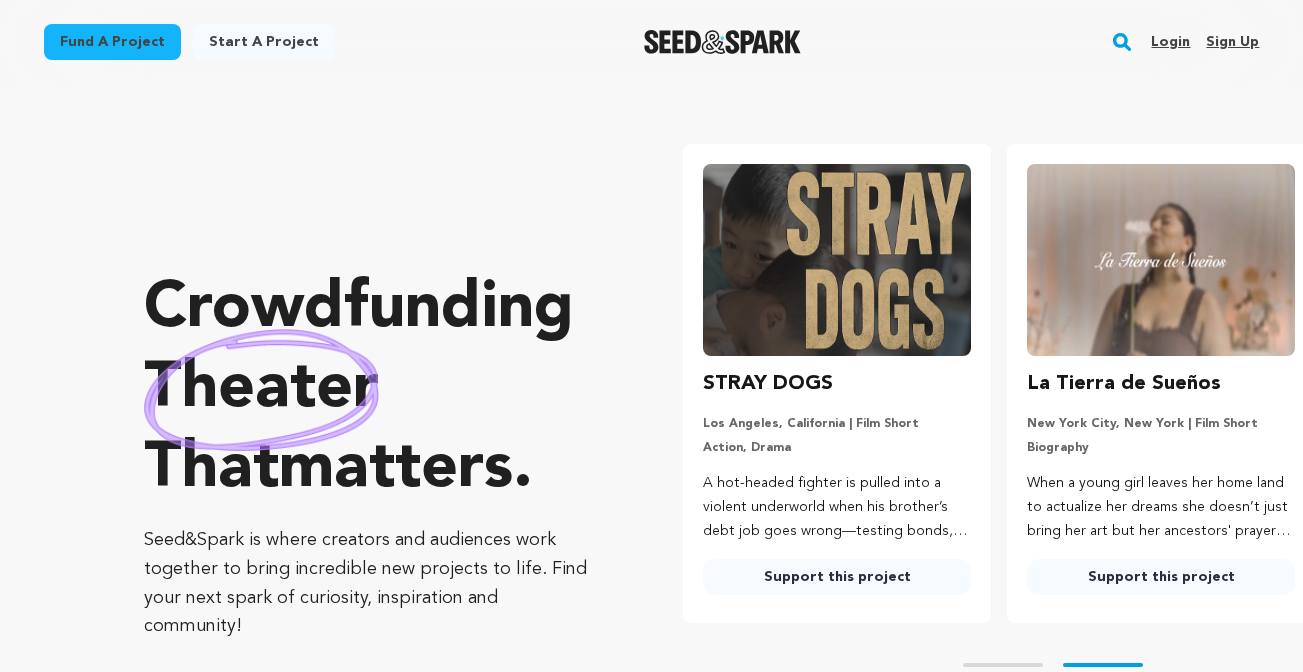 click on "Midnight Sun 99s
Missoula, Montana | Film Short
Documentary, Adventure
In Fairbanks, female bush pilots reveal how one generation carved sky paths for the next, preserving legacies in Alaska's vast wilderness.
Support this project
STRAY DOGS" at bounding box center [989, 383] 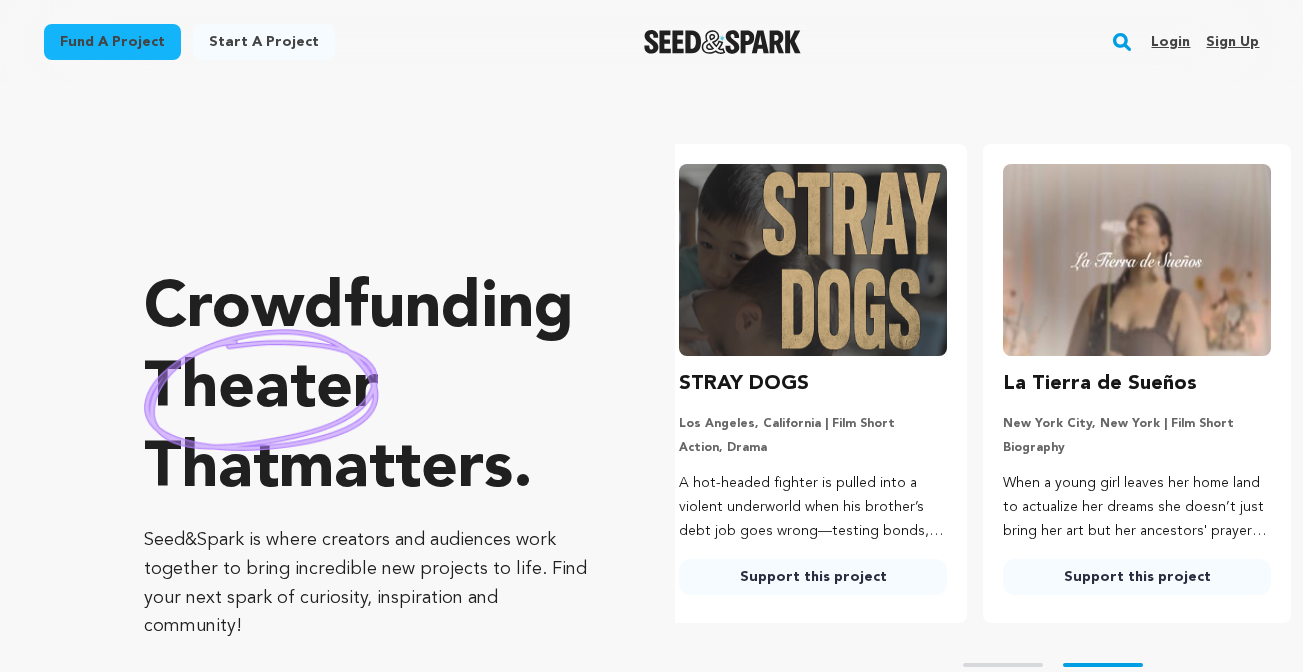 click on "Support this project" at bounding box center [813, 577] 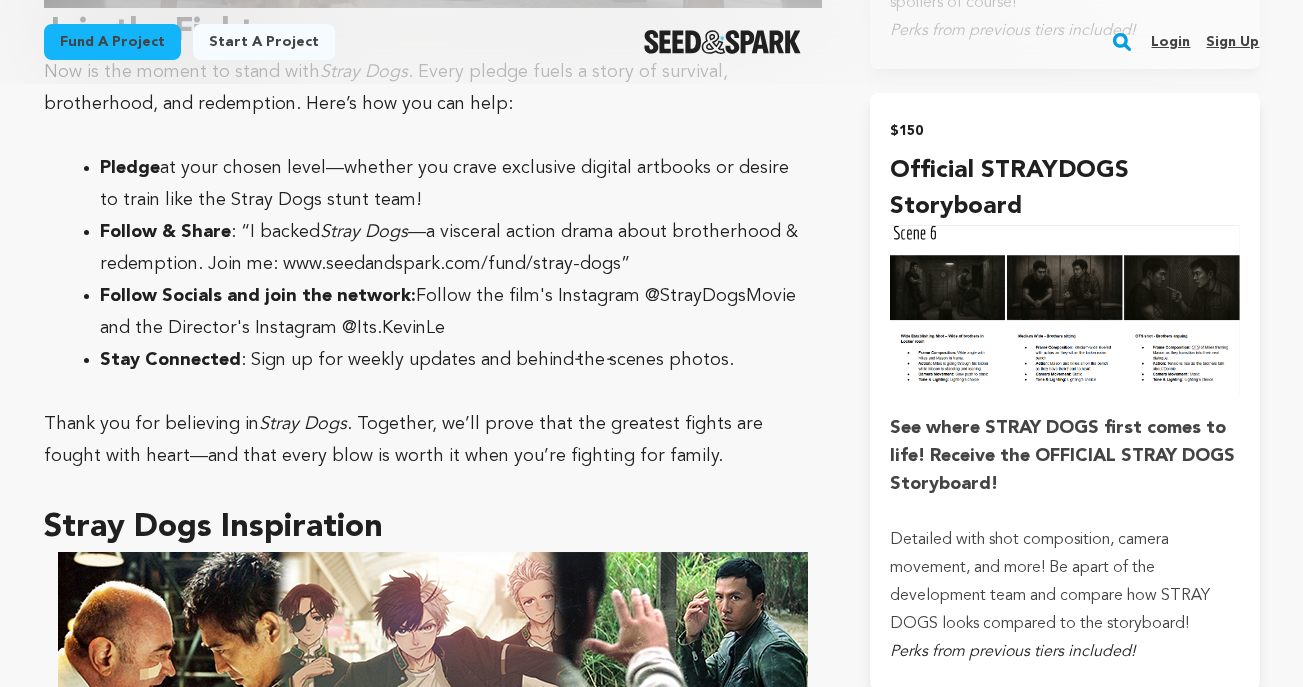 scroll, scrollTop: 4600, scrollLeft: 0, axis: vertical 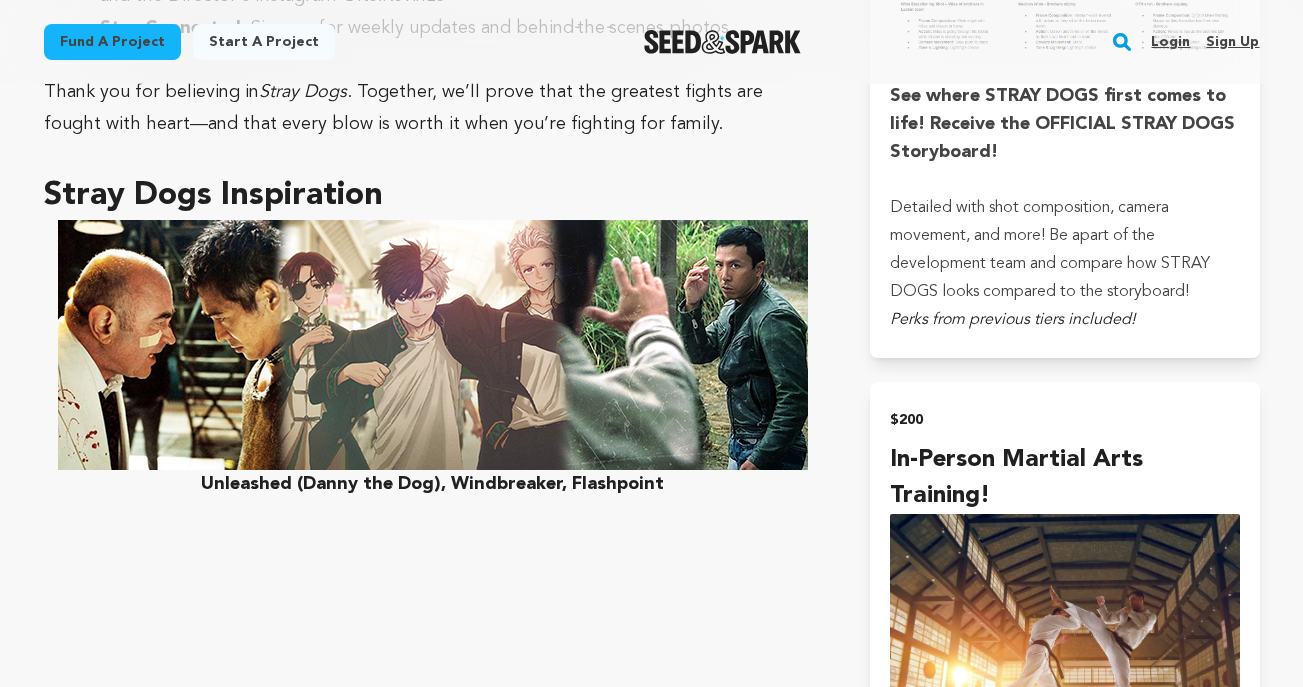 click at bounding box center [722, 42] 